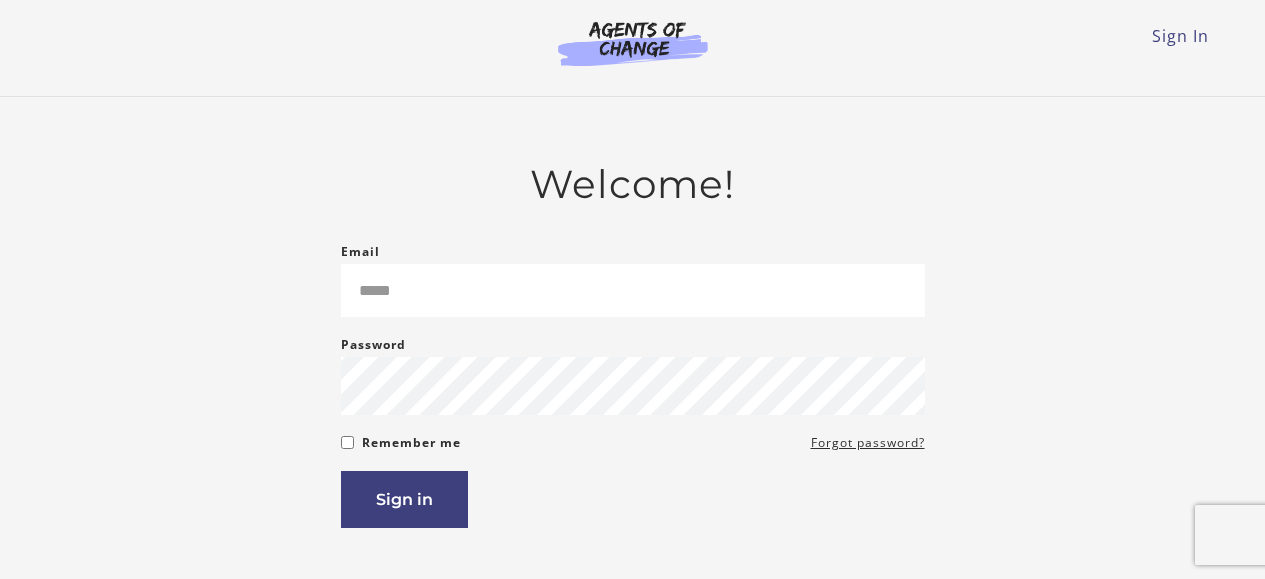 scroll, scrollTop: 0, scrollLeft: 0, axis: both 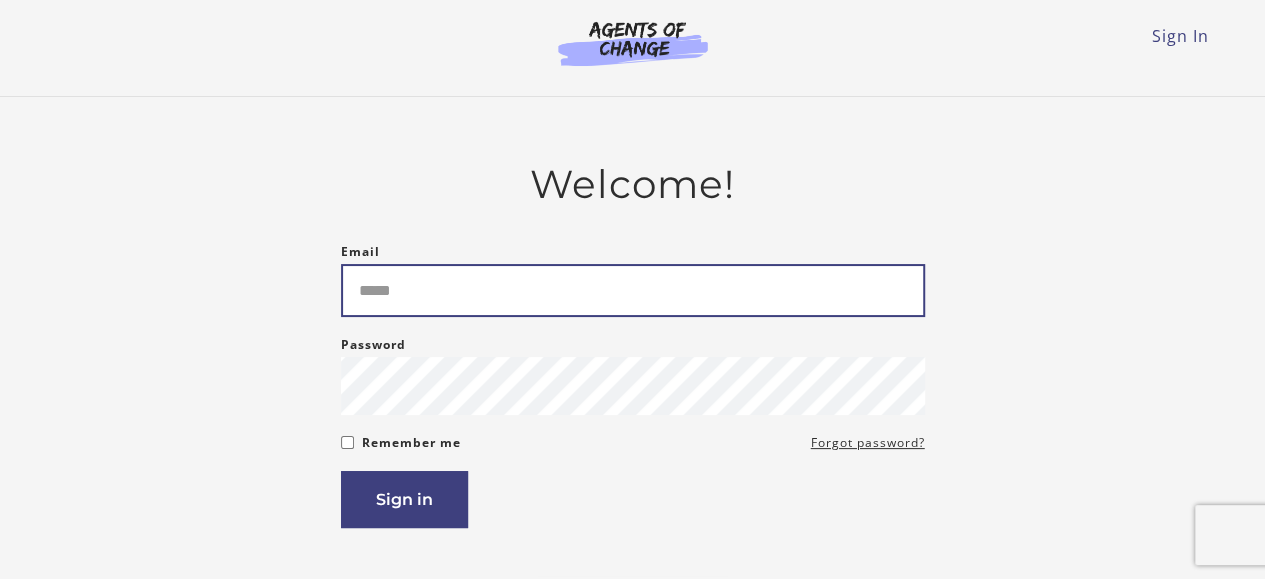 click on "Email" at bounding box center (633, 290) 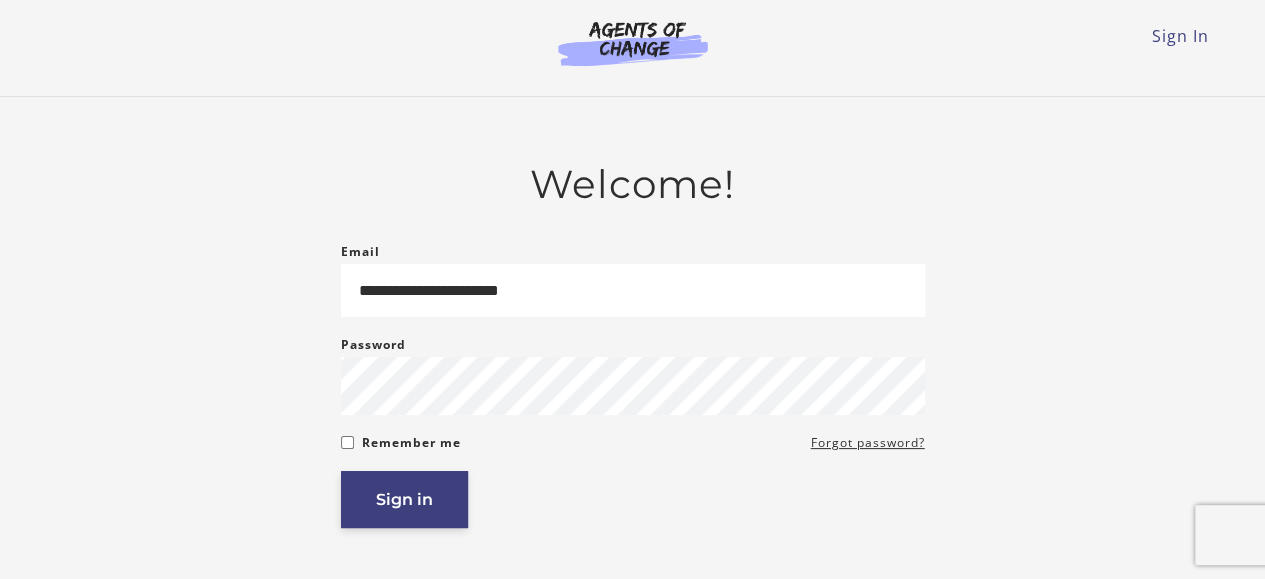 click on "Sign in" at bounding box center [404, 499] 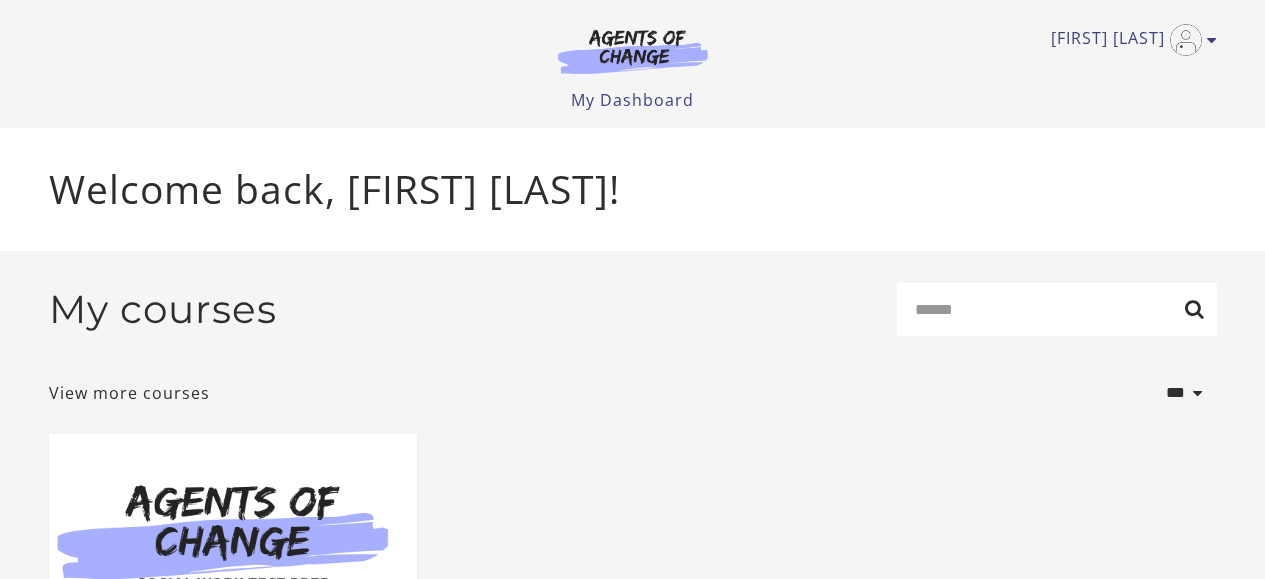 scroll, scrollTop: 0, scrollLeft: 0, axis: both 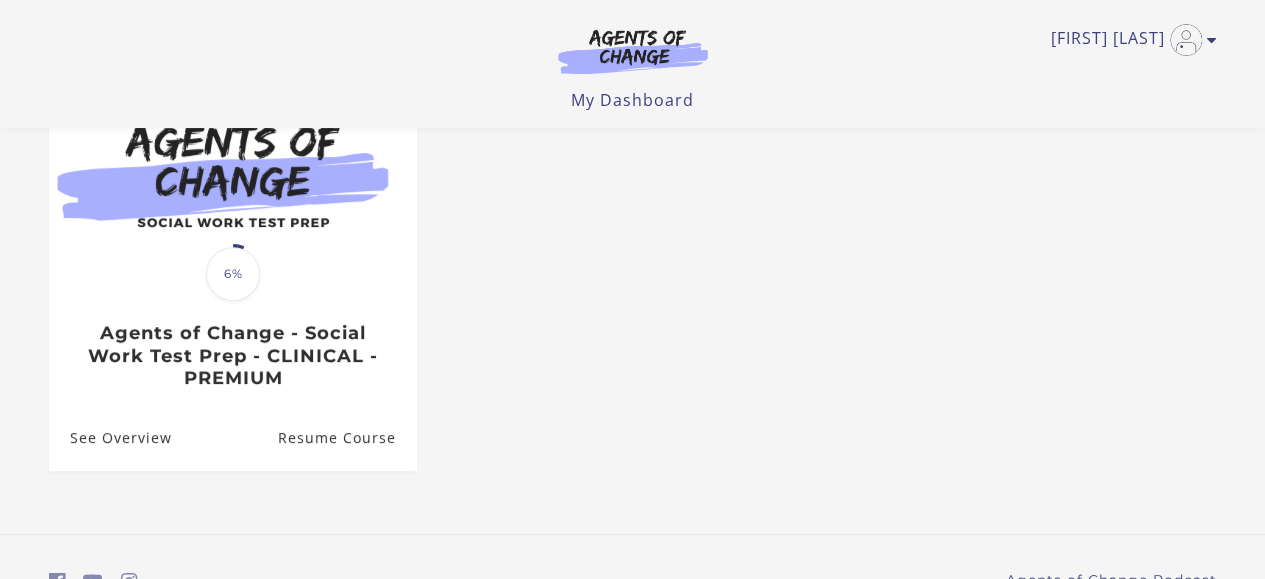 click on "Resume Course" at bounding box center [346, 437] 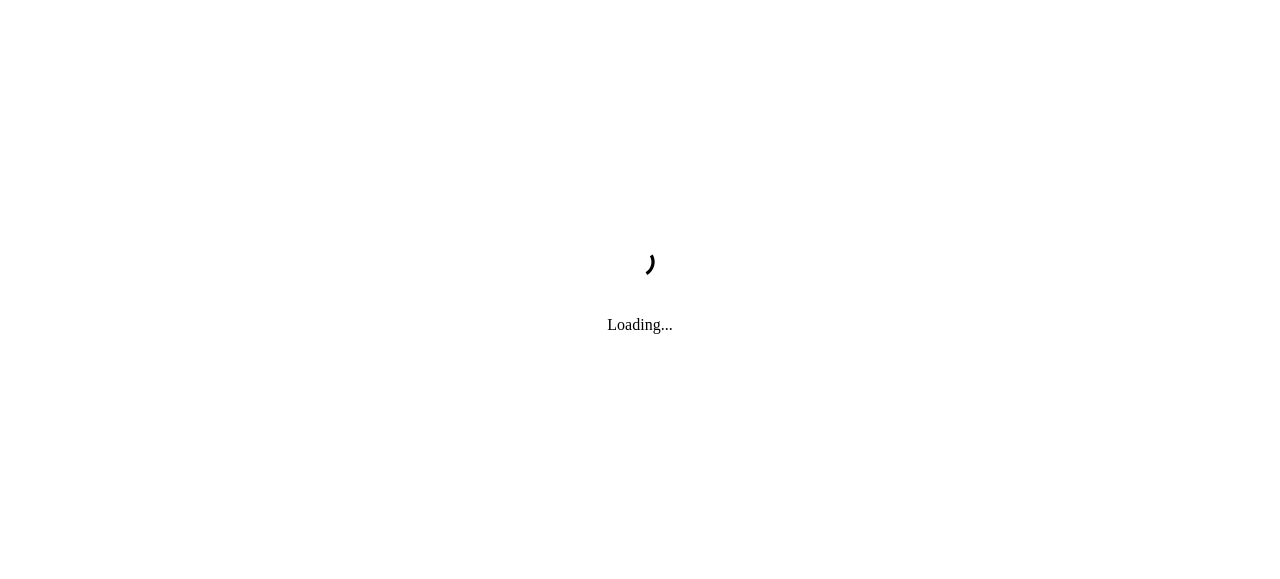 scroll, scrollTop: 0, scrollLeft: 0, axis: both 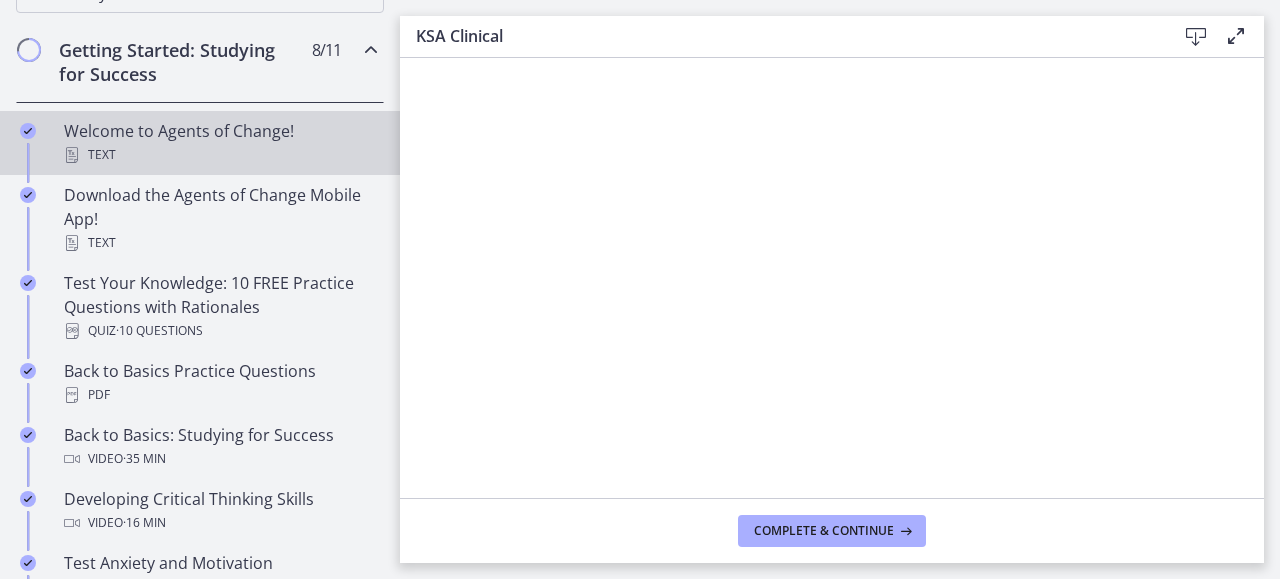 click on "Text" at bounding box center (220, 155) 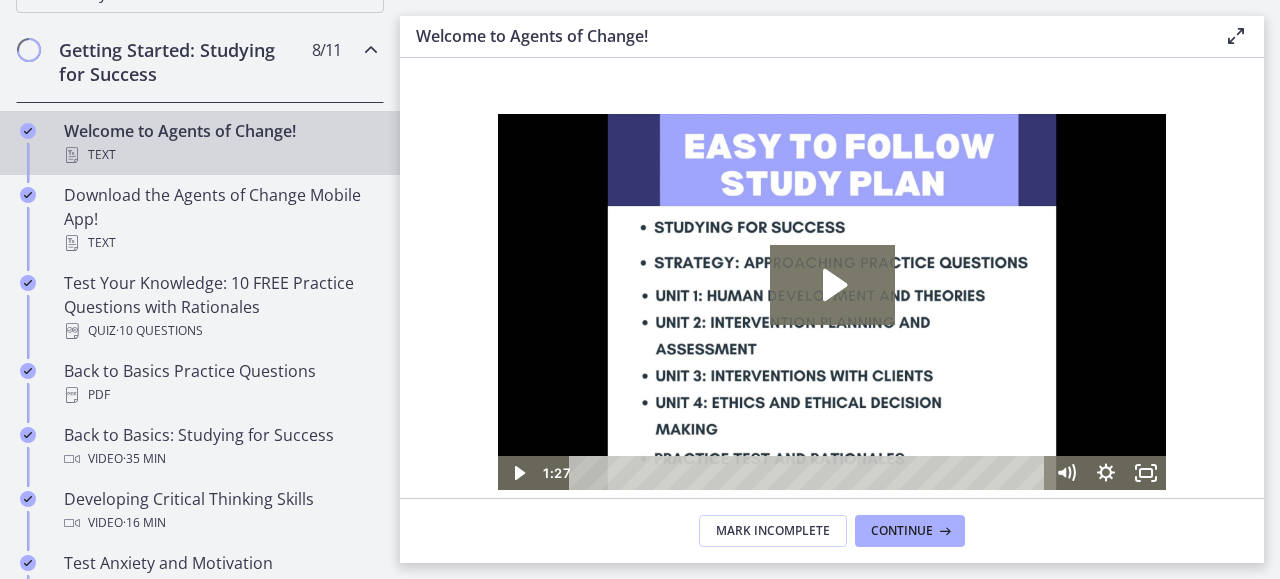scroll, scrollTop: 0, scrollLeft: 0, axis: both 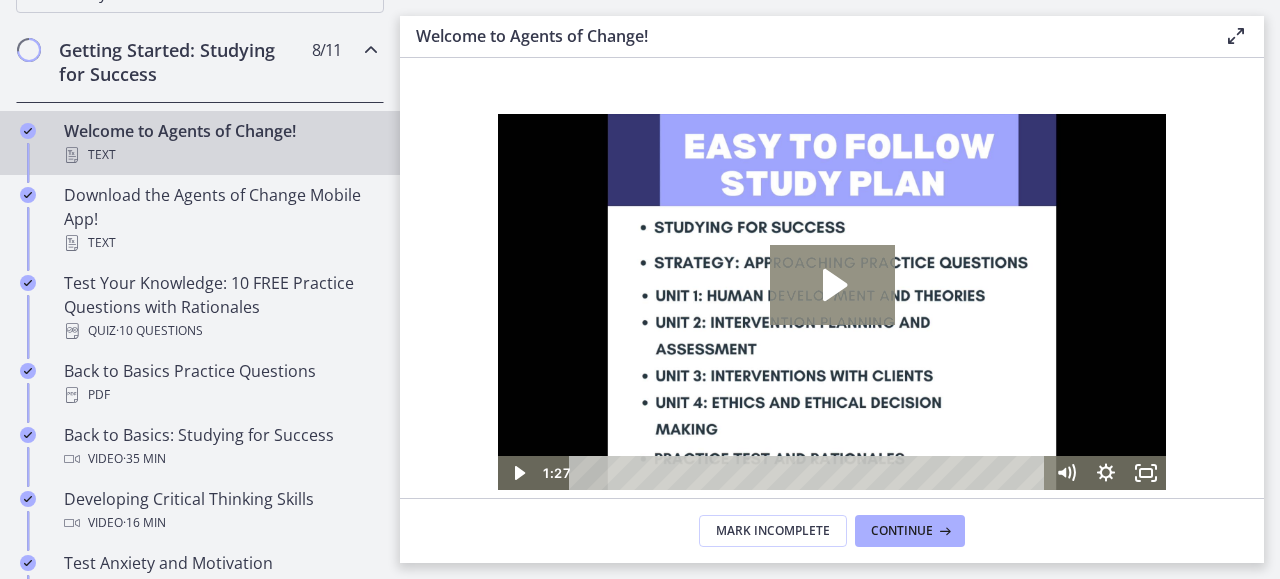 click 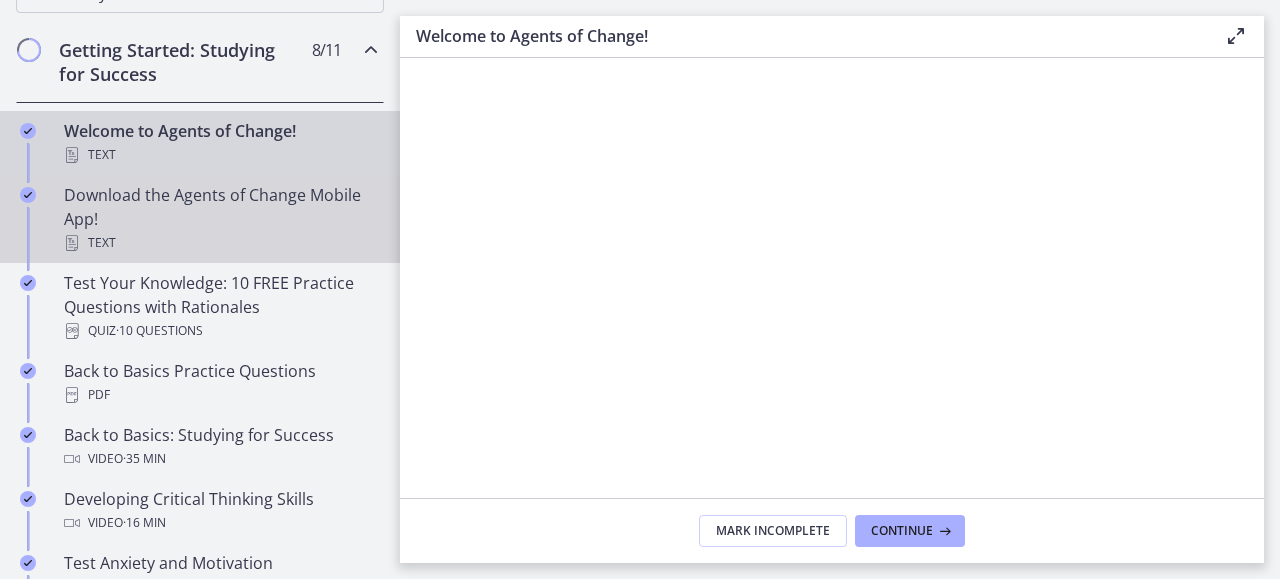 click on "Download the Agents of Change Mobile App!
Text" at bounding box center (220, 219) 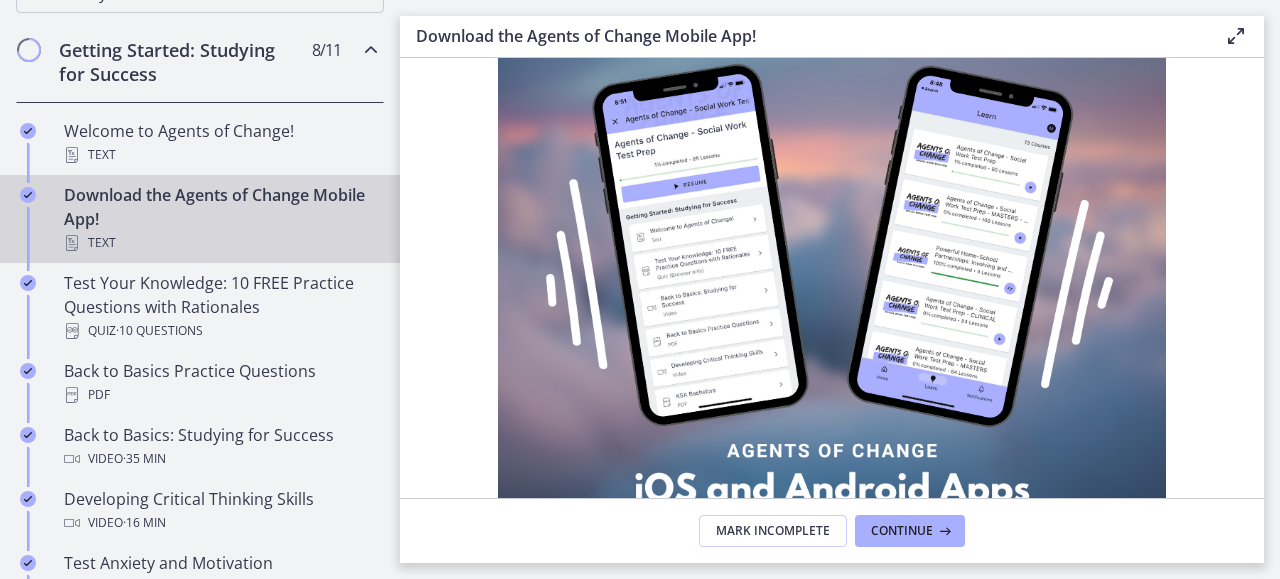 scroll, scrollTop: 160, scrollLeft: 0, axis: vertical 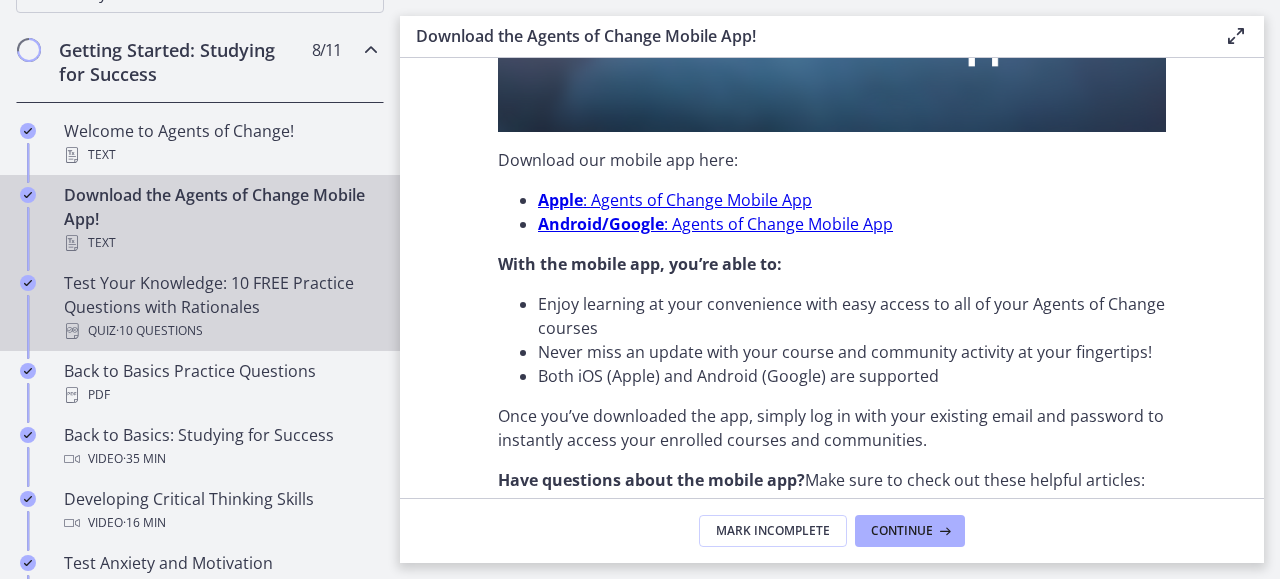 click on "Test Your Knowledge: 10 FREE Practice Questions with Rationales
Quiz
·  10 Questions" at bounding box center [220, 307] 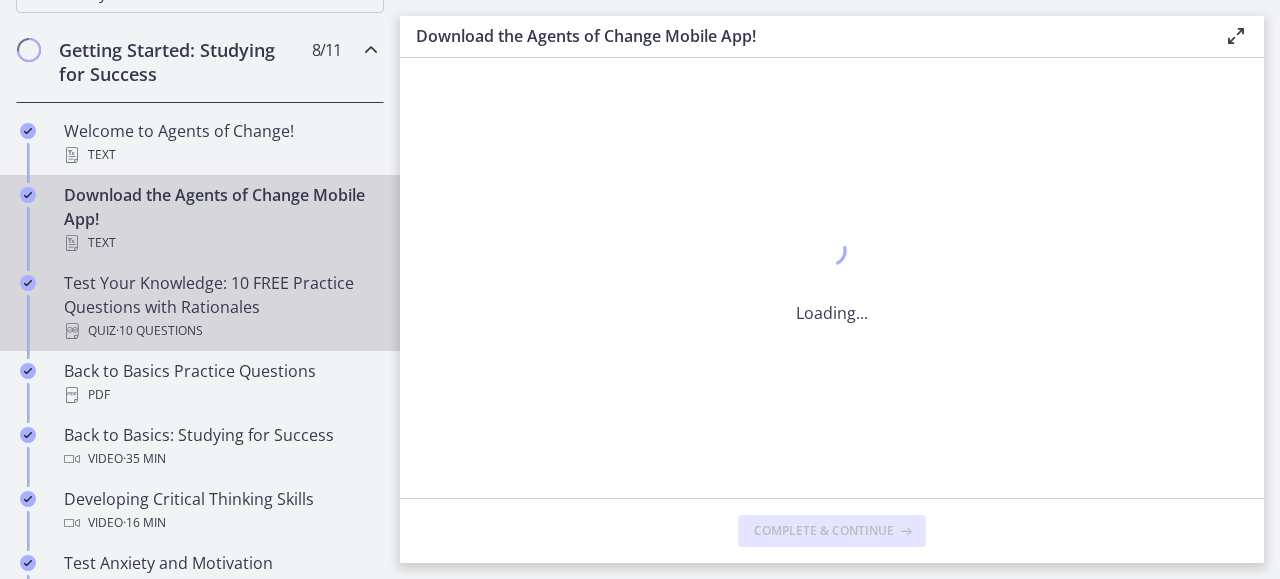 scroll, scrollTop: 0, scrollLeft: 0, axis: both 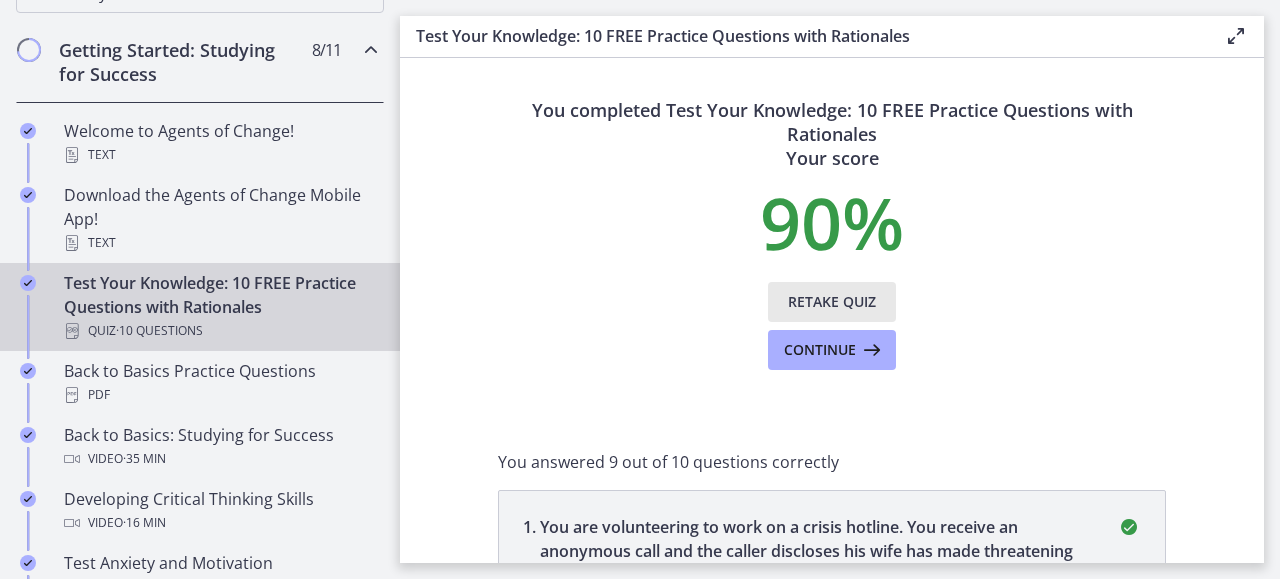 click on "Retake Quiz" at bounding box center (832, 302) 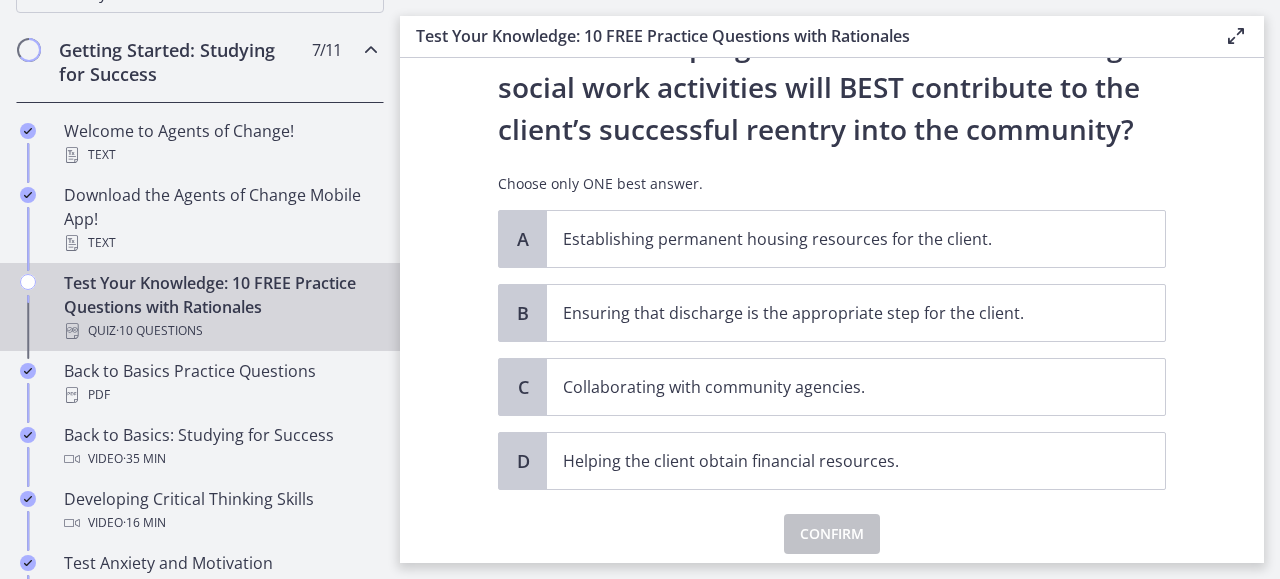 scroll, scrollTop: 185, scrollLeft: 0, axis: vertical 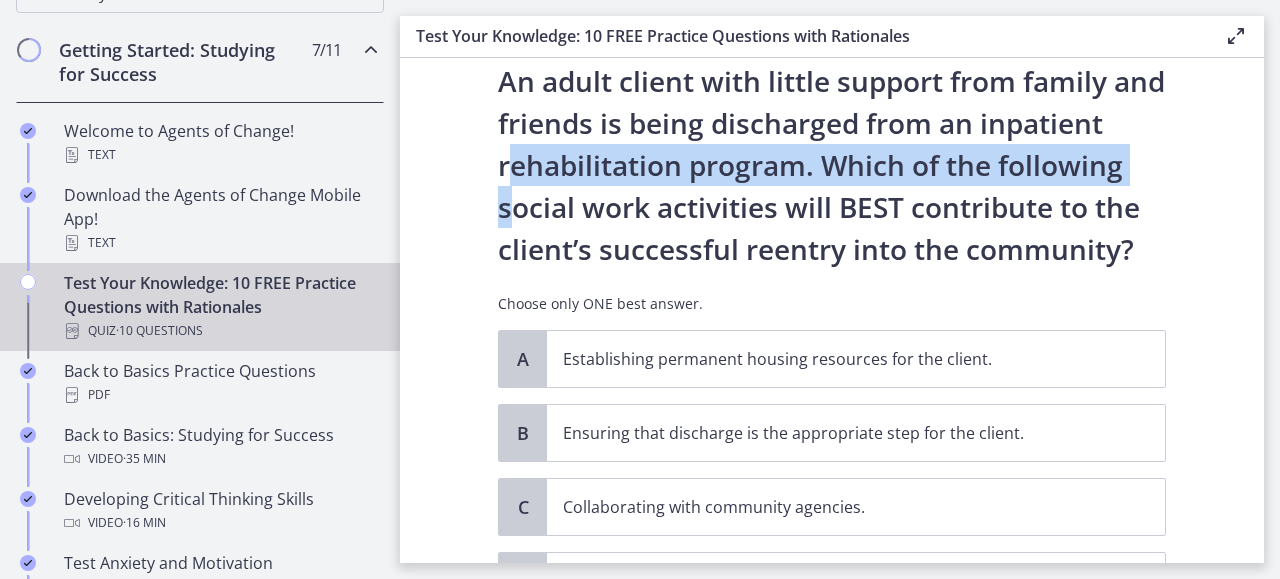 drag, startPoint x: 1253, startPoint y: 125, endPoint x: 457, endPoint y: 187, distance: 798.41095 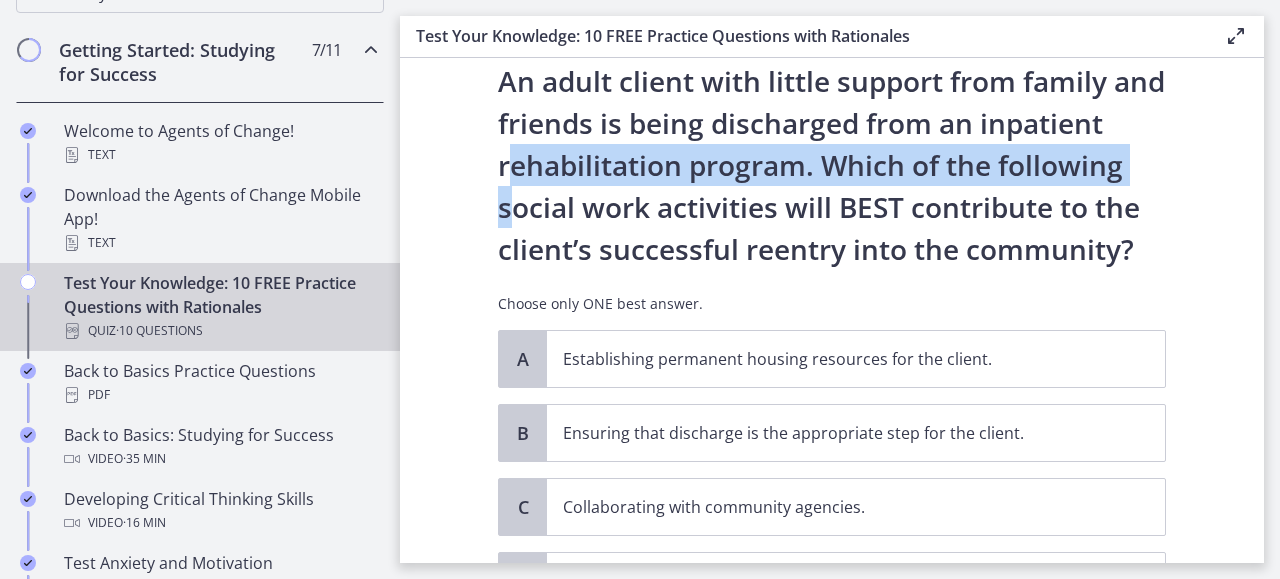 click on "Question   1   of   10
An adult client with little support from family and friends is being discharged from an inpatient rehabilitation program. Which of the following social work activities will BEST contribute to the client’s successful reentry into the community?
Choose only ONE best answer.
A
Establishing permanent housing resources for the client.
B
Ensuring that discharge is the appropriate step for the client.
C
Collaborating with community agencies.
D
Helping the client obtain financial resources.
Confirm" at bounding box center (832, 310) 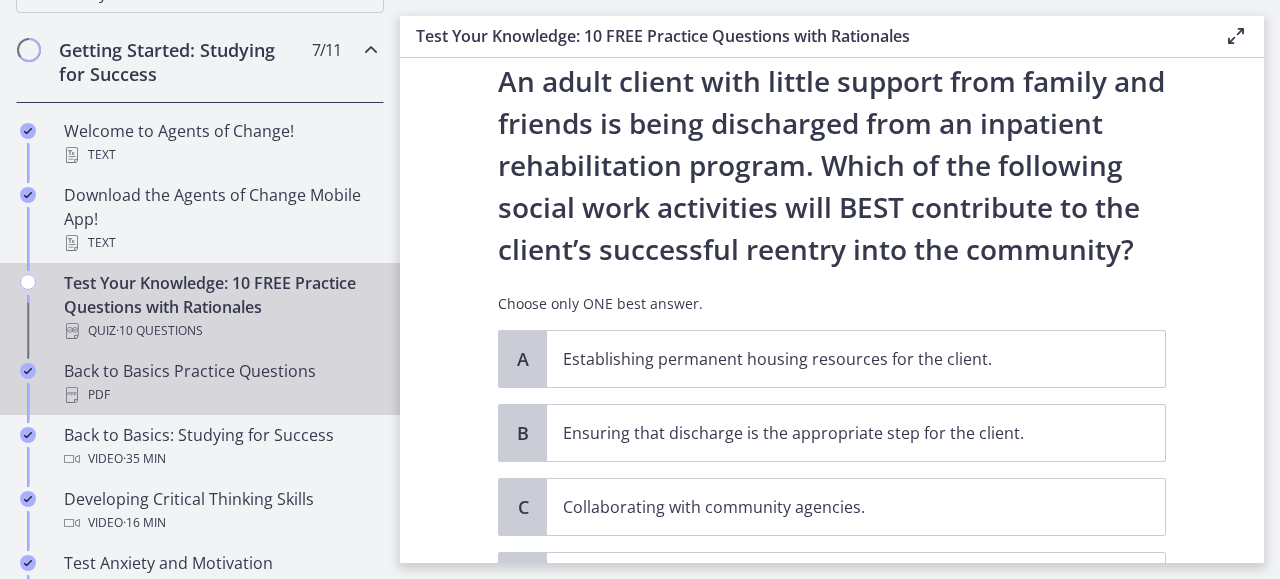 click on "PDF" at bounding box center (220, 395) 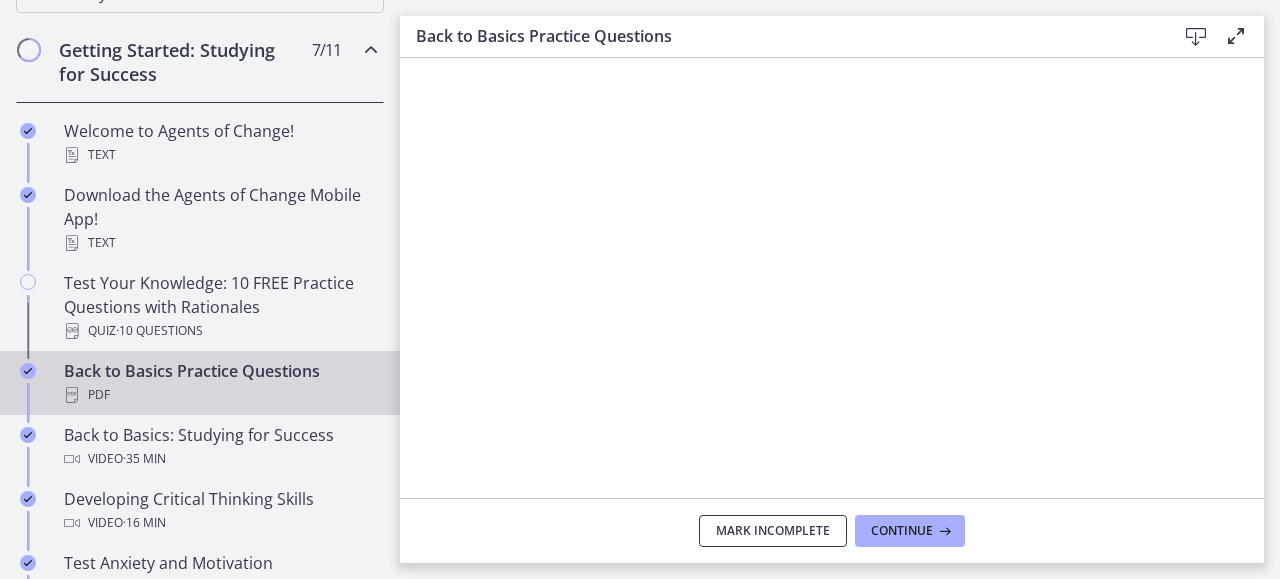 click on "Mark Incomplete" at bounding box center (773, 531) 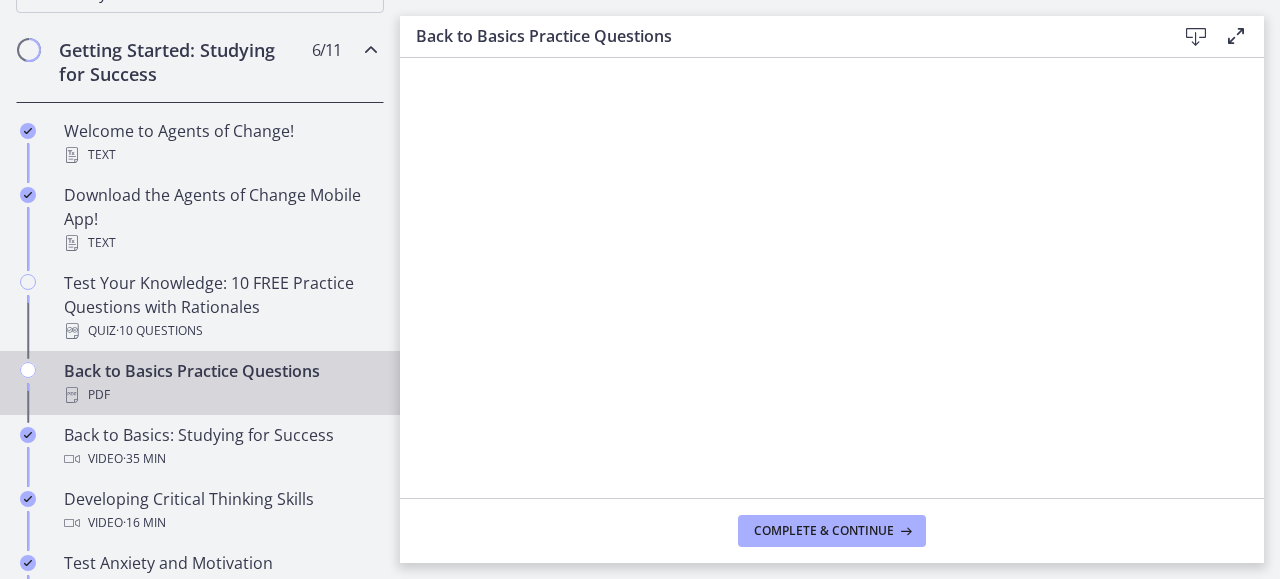 scroll, scrollTop: 867, scrollLeft: 0, axis: vertical 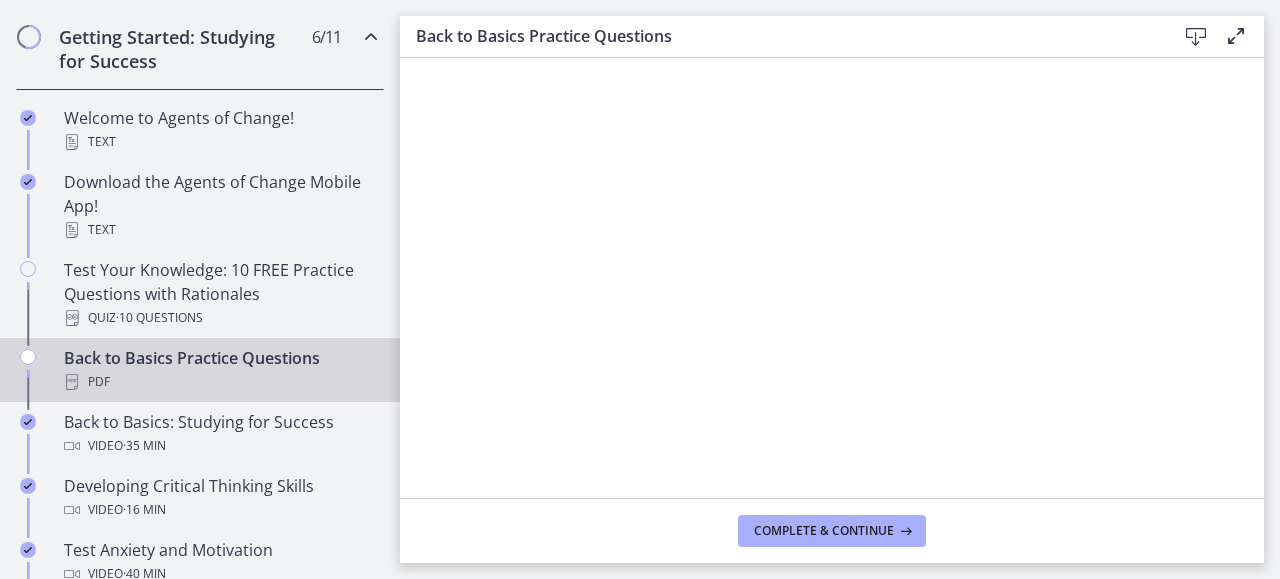 drag, startPoint x: 390, startPoint y: 105, endPoint x: 1034, endPoint y: 526, distance: 769.4004 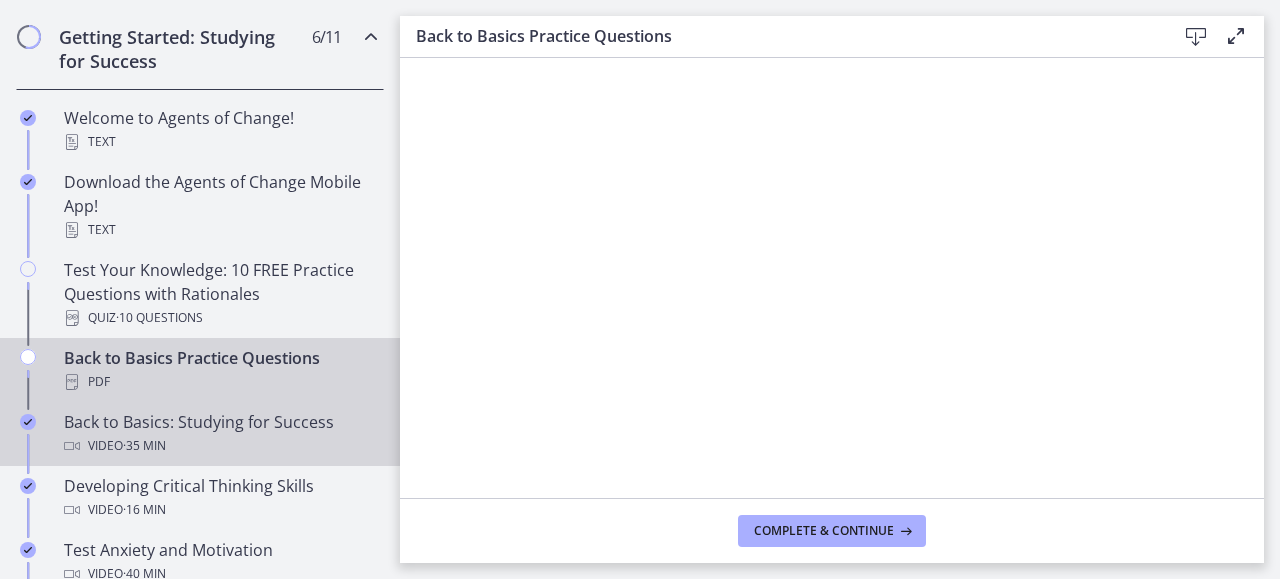 click on "Video
·  35 min" at bounding box center [220, 446] 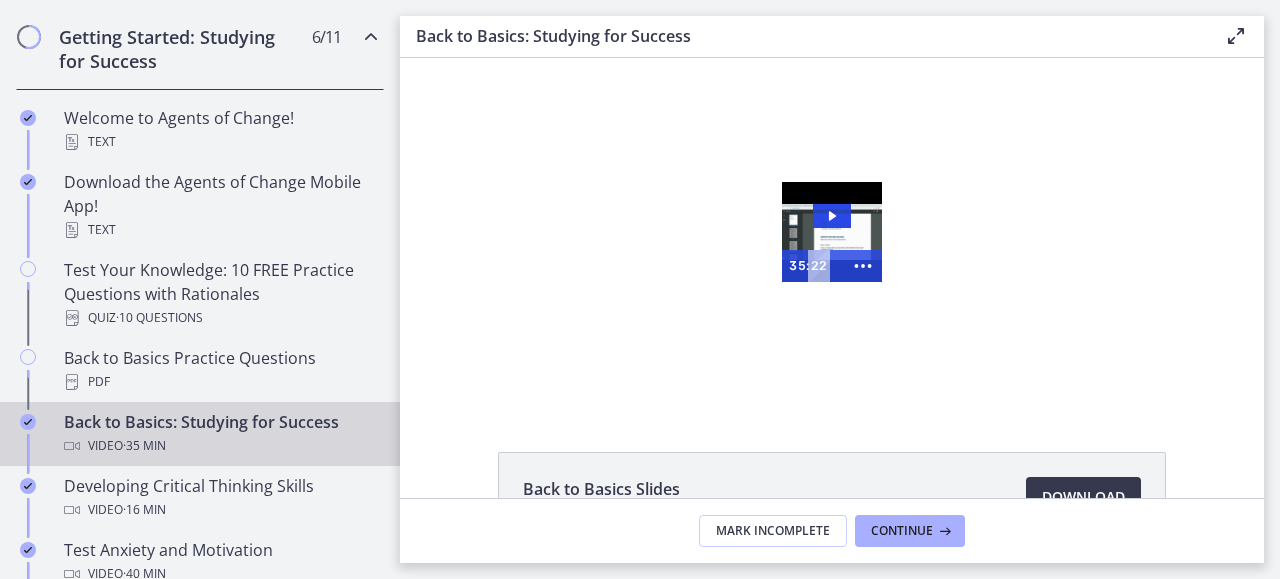 scroll, scrollTop: 0, scrollLeft: 0, axis: both 